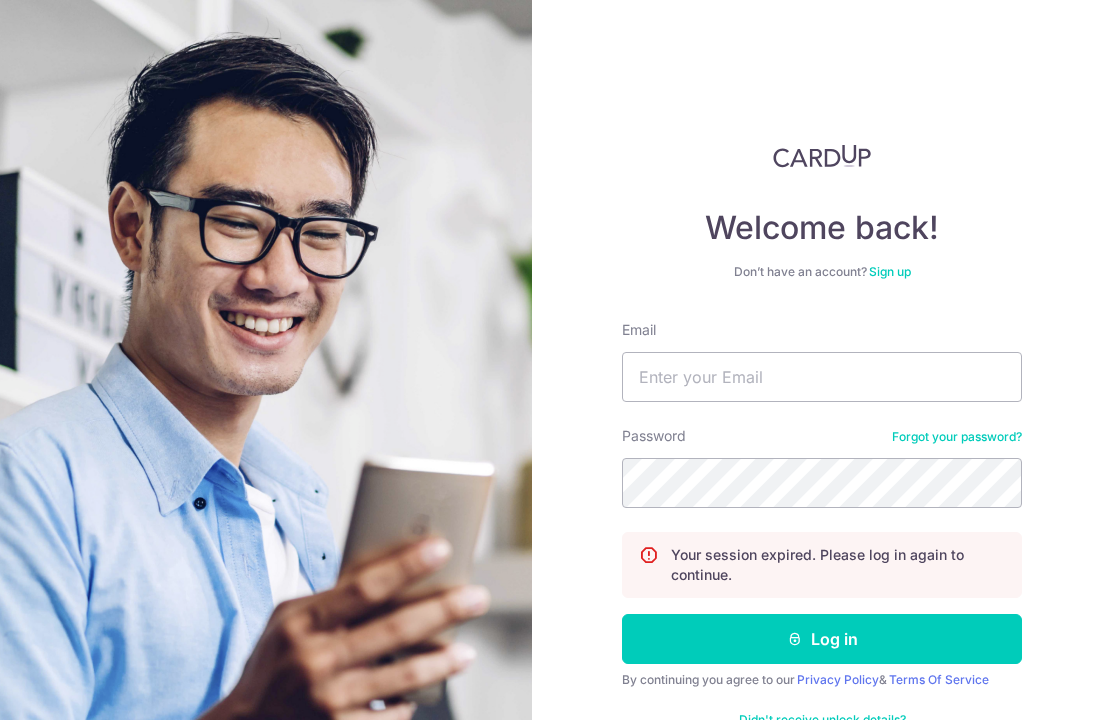 scroll, scrollTop: 0, scrollLeft: 0, axis: both 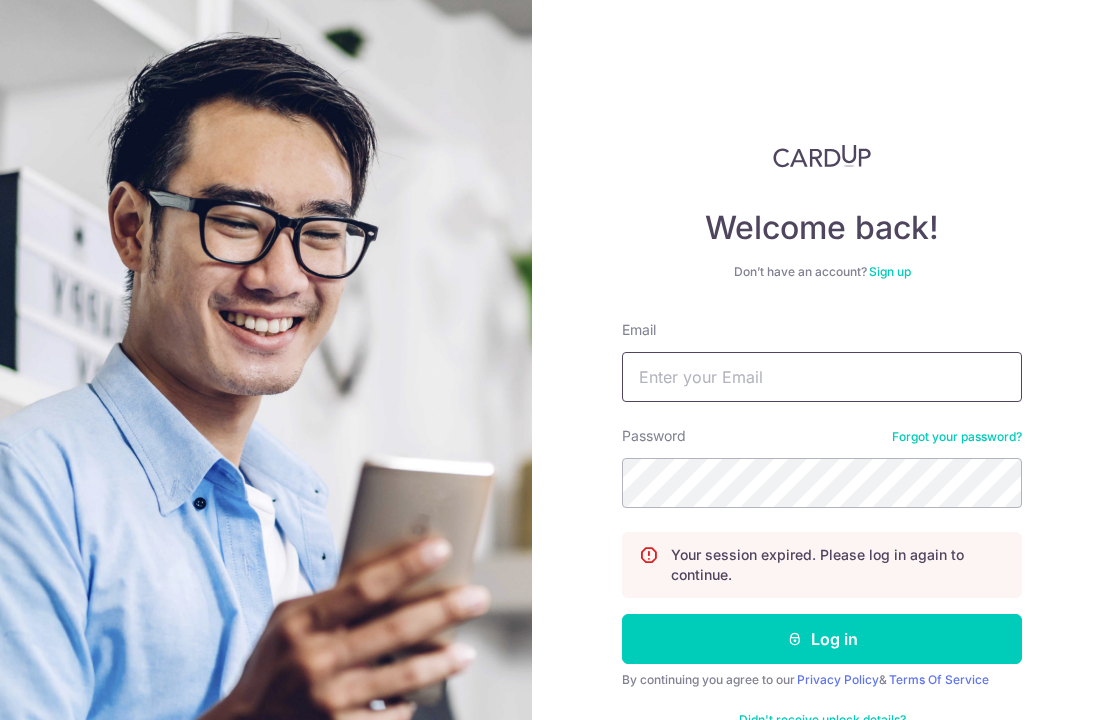 type on "[EMAIL]" 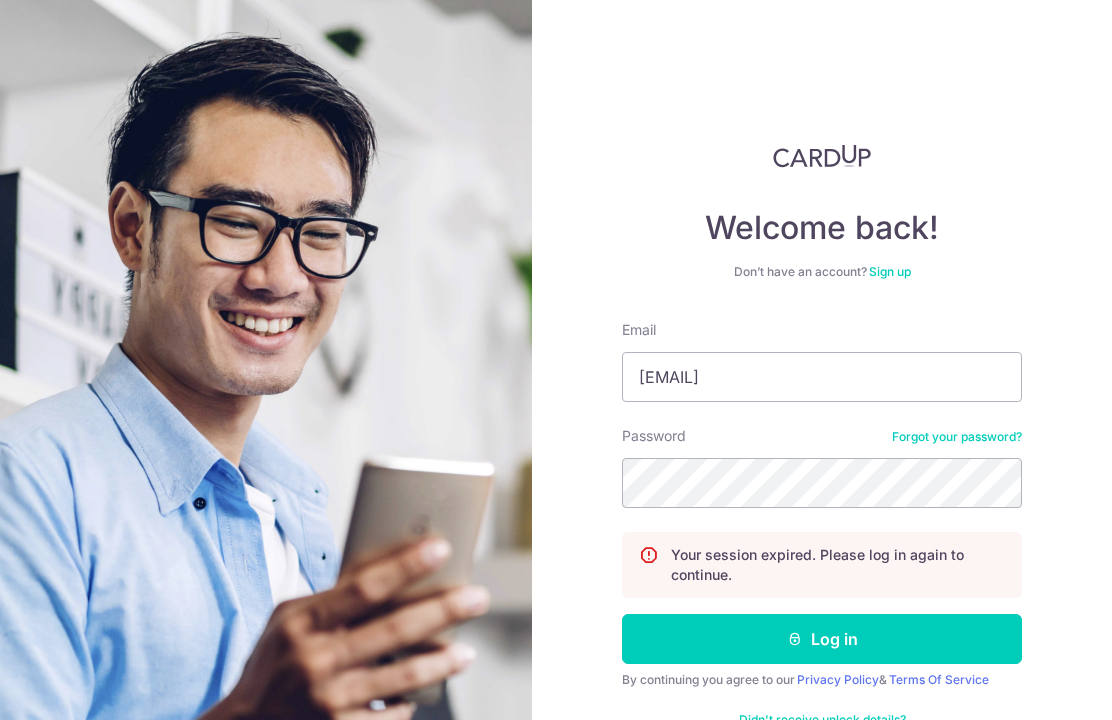 click on "Log in" at bounding box center [822, 639] 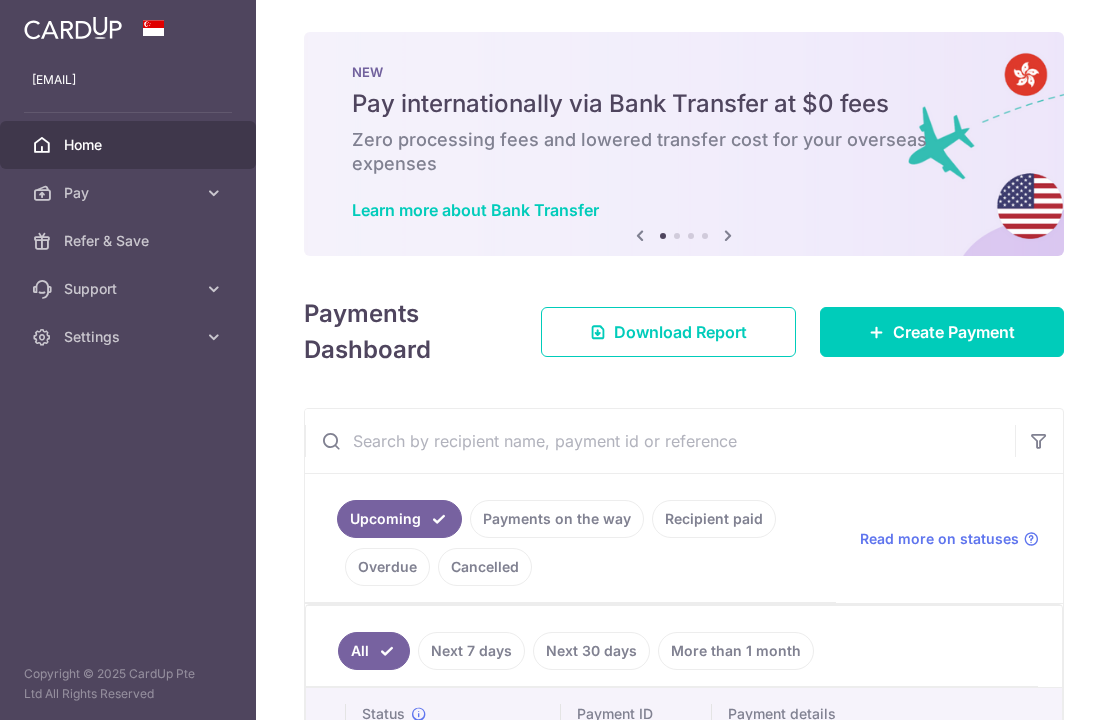 scroll, scrollTop: 0, scrollLeft: 0, axis: both 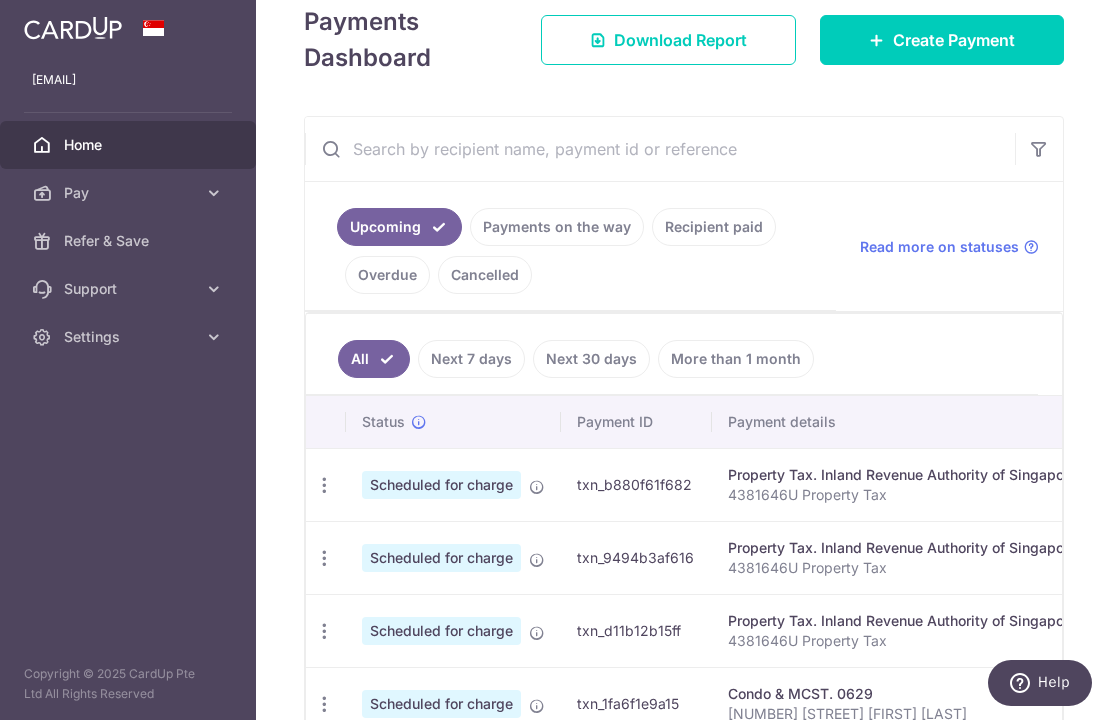 click on "Payments on the way" at bounding box center [557, 227] 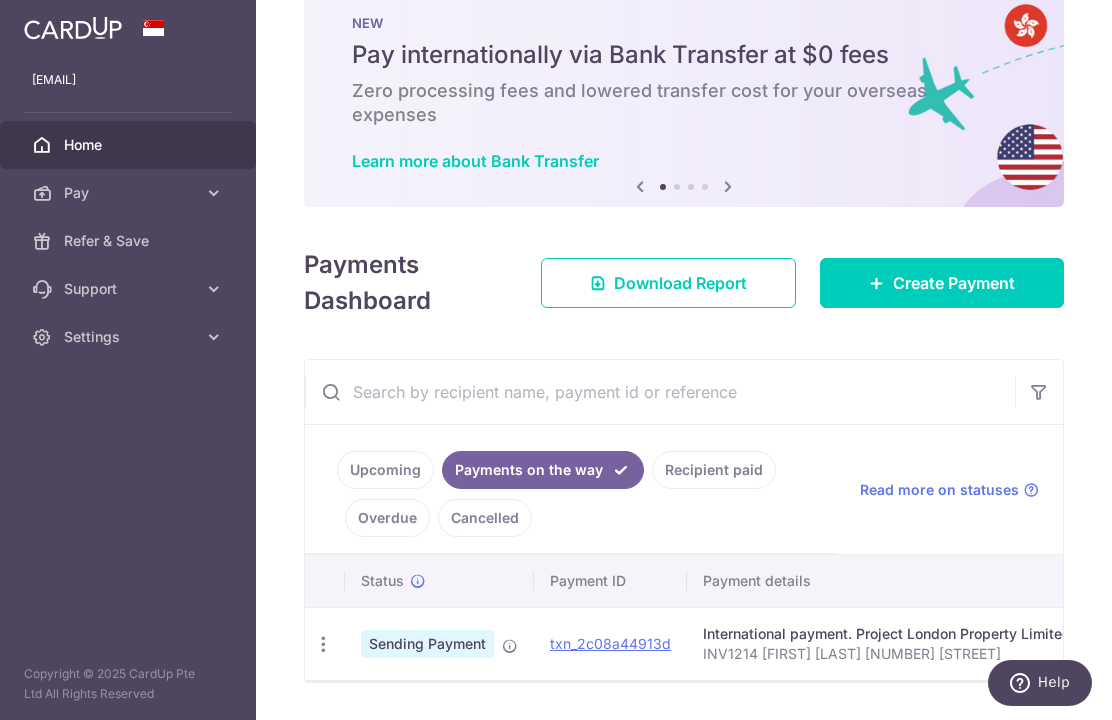 scroll, scrollTop: 48, scrollLeft: 0, axis: vertical 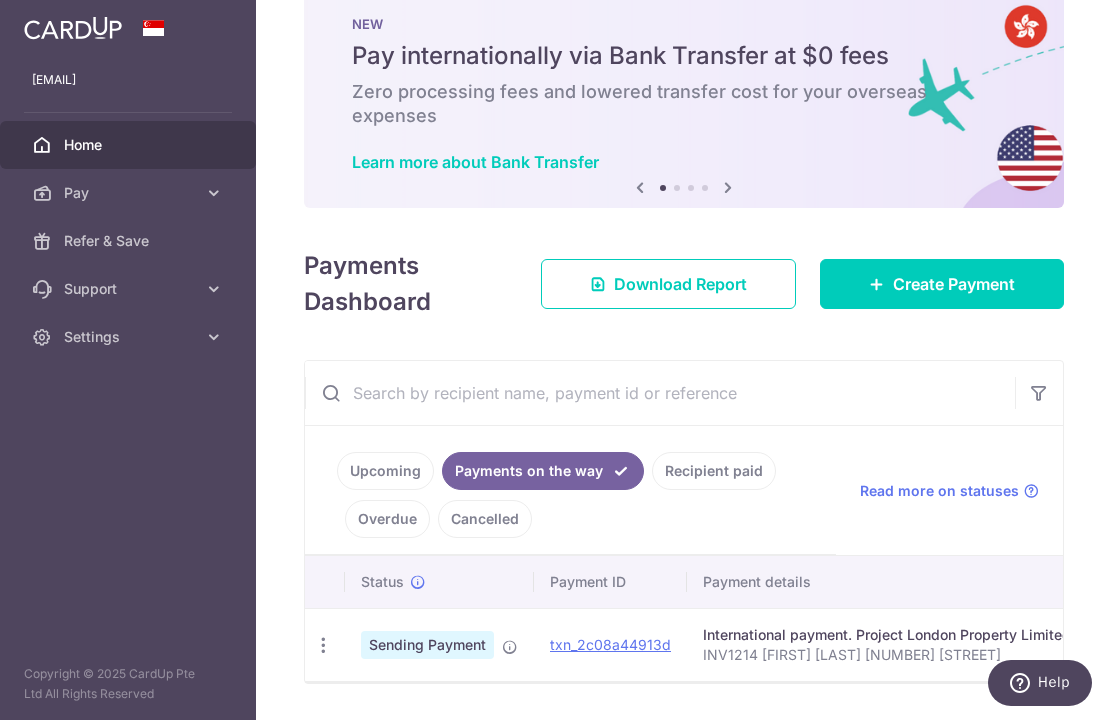 click on "Recipient paid" at bounding box center (714, 471) 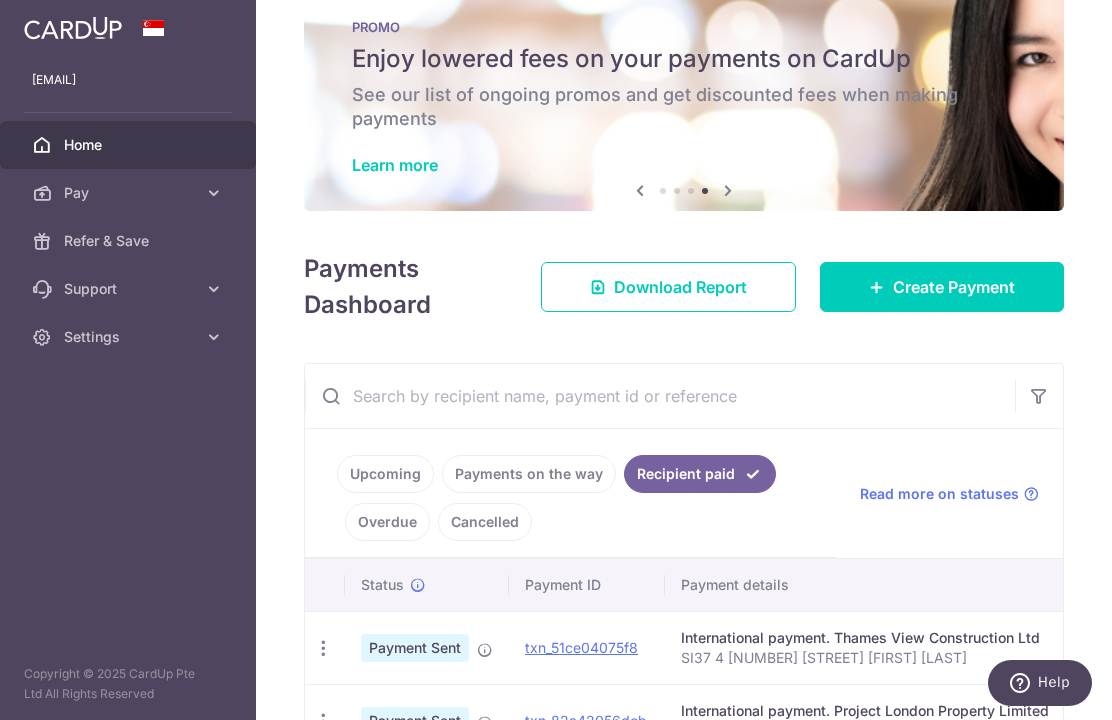 scroll, scrollTop: 44, scrollLeft: 0, axis: vertical 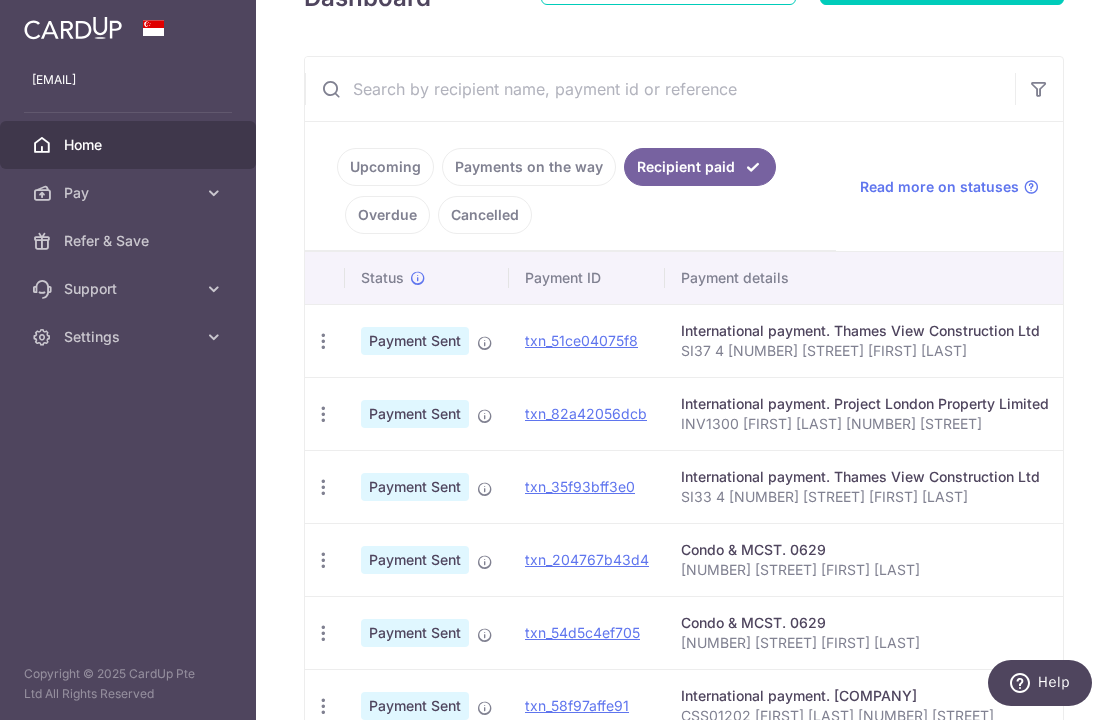 click on "Payments on the way" at bounding box center [529, 167] 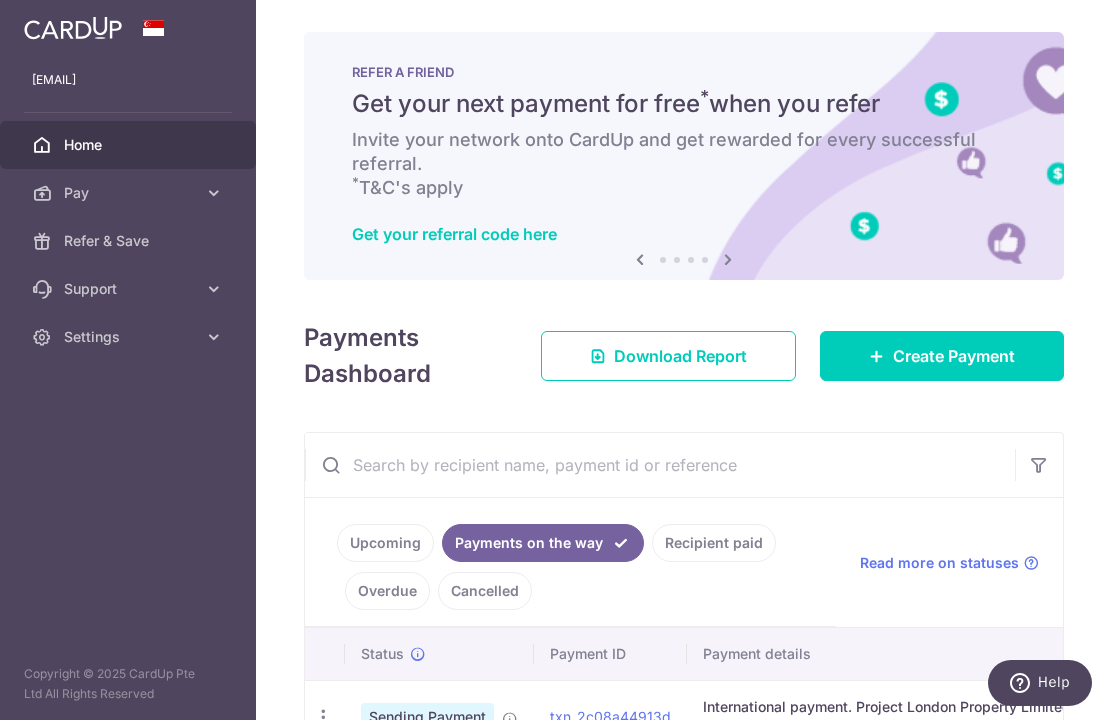 scroll, scrollTop: 0, scrollLeft: 0, axis: both 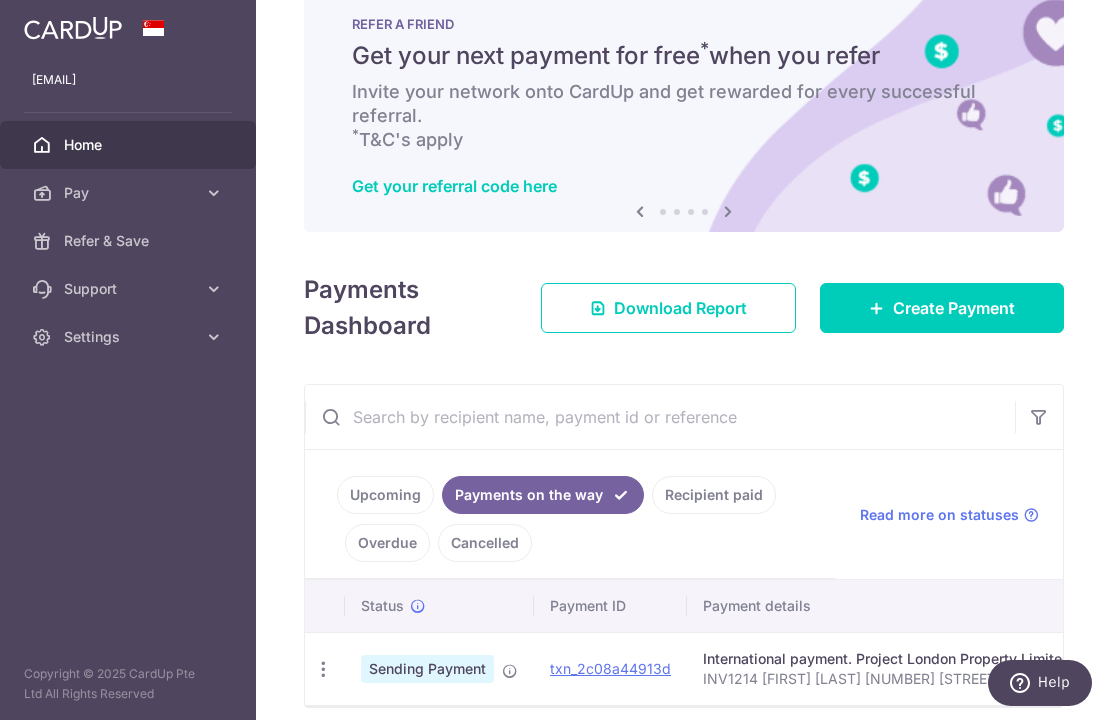click on "Upcoming" at bounding box center (385, 495) 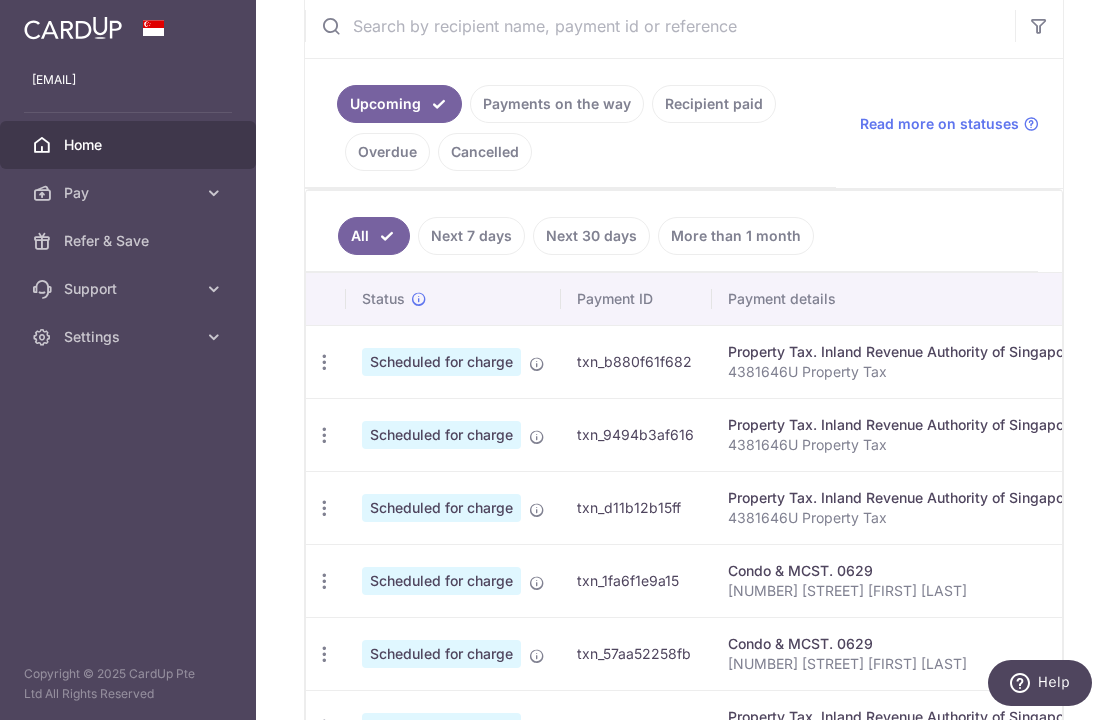 scroll, scrollTop: 388, scrollLeft: 0, axis: vertical 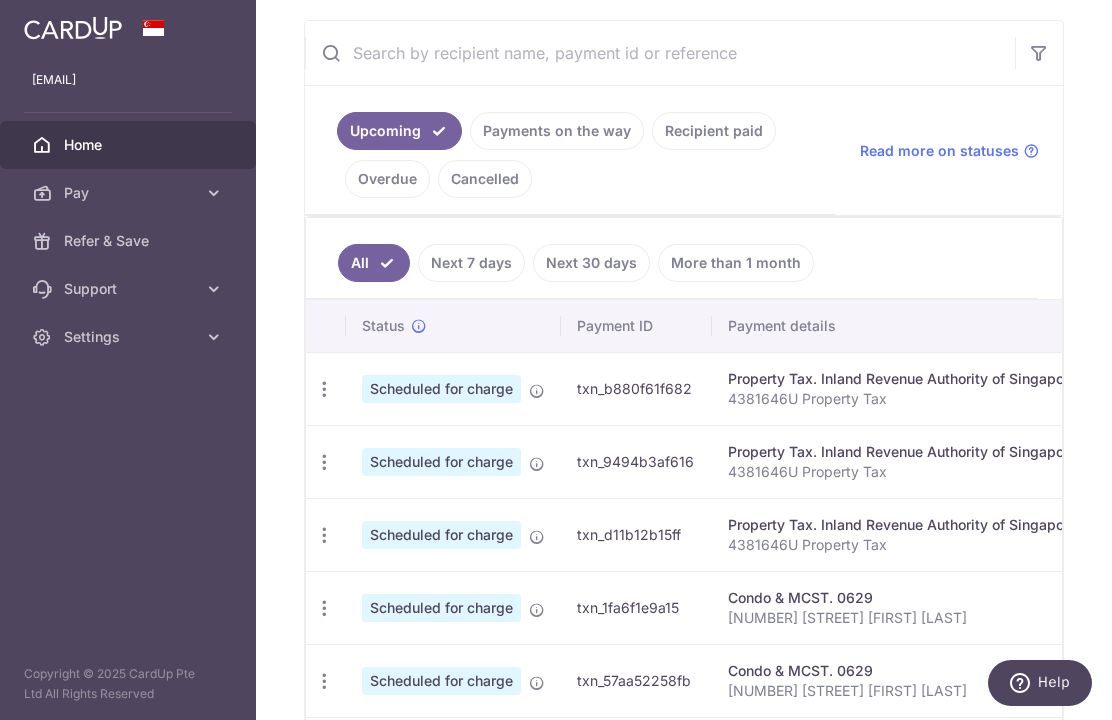 click on "Next 7 days" at bounding box center (471, 263) 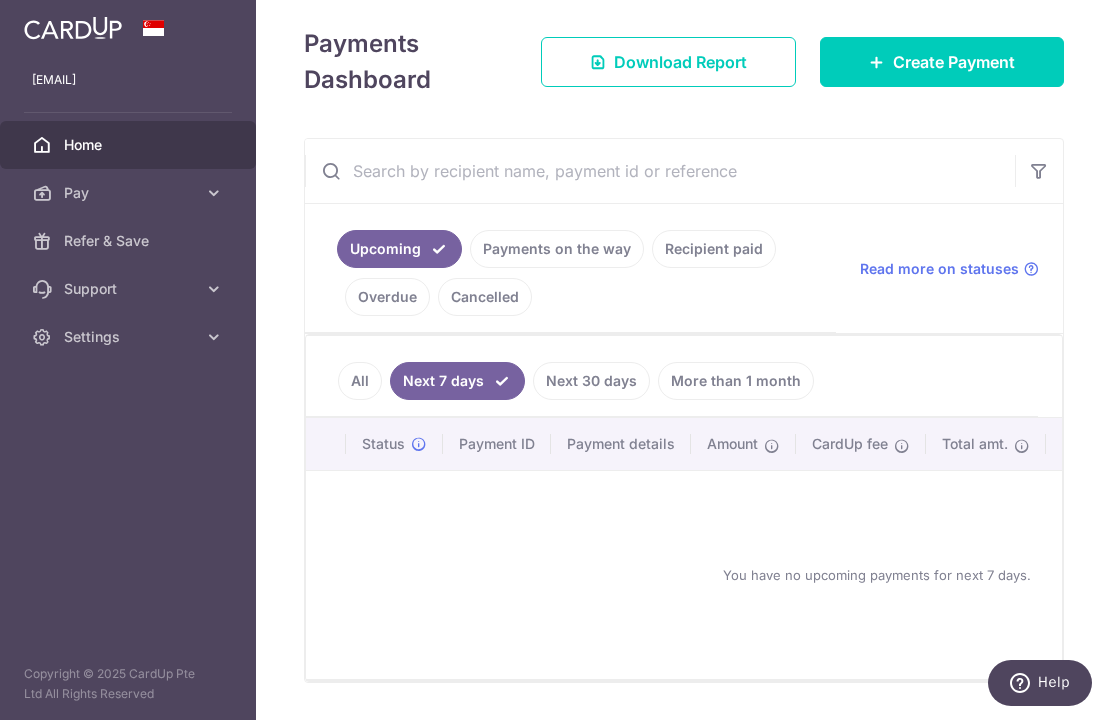 scroll, scrollTop: 269, scrollLeft: 0, axis: vertical 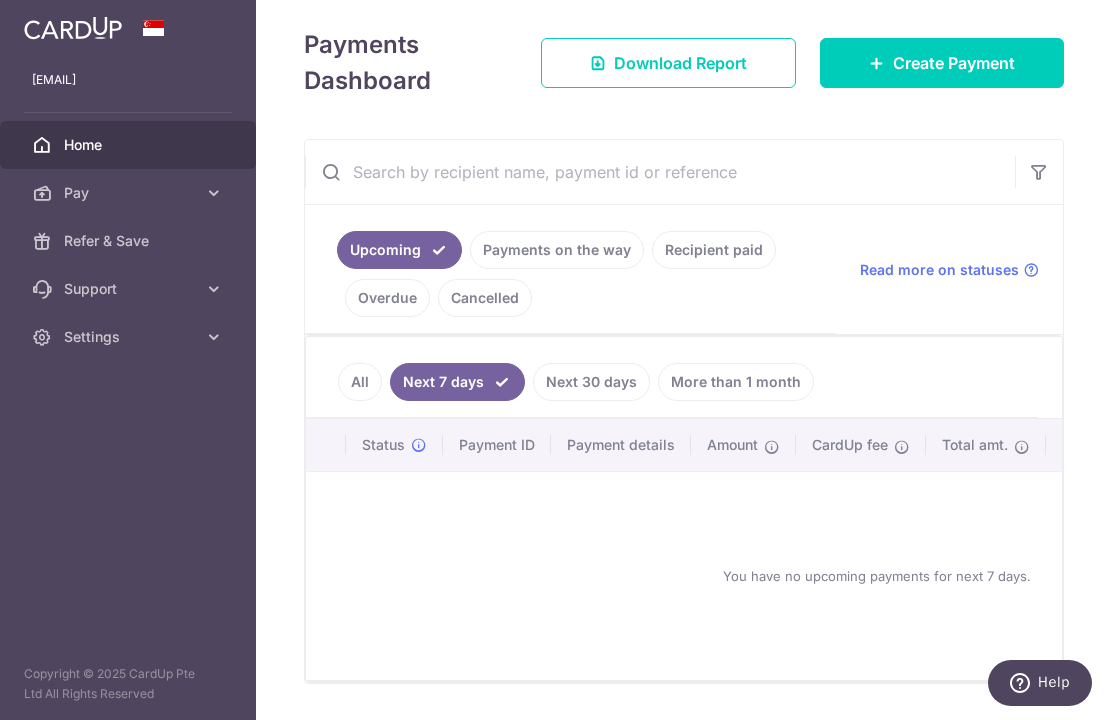 click on "Payments on the way" at bounding box center [557, 250] 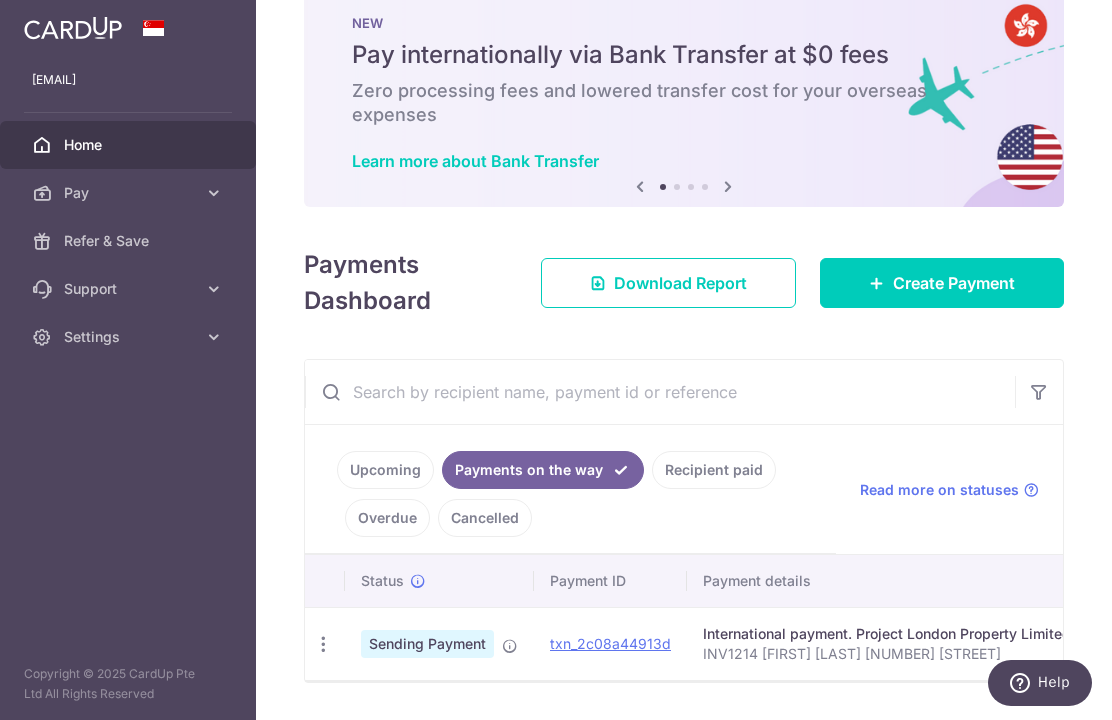 scroll, scrollTop: 48, scrollLeft: 0, axis: vertical 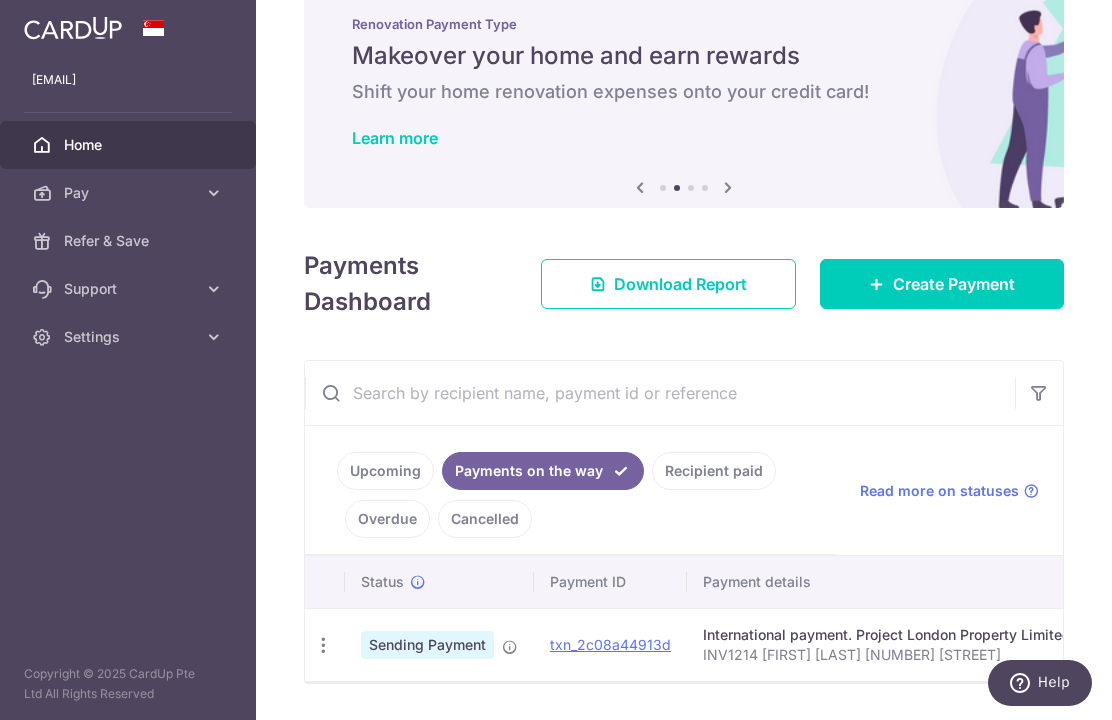 click on "Recipient paid" at bounding box center (714, 471) 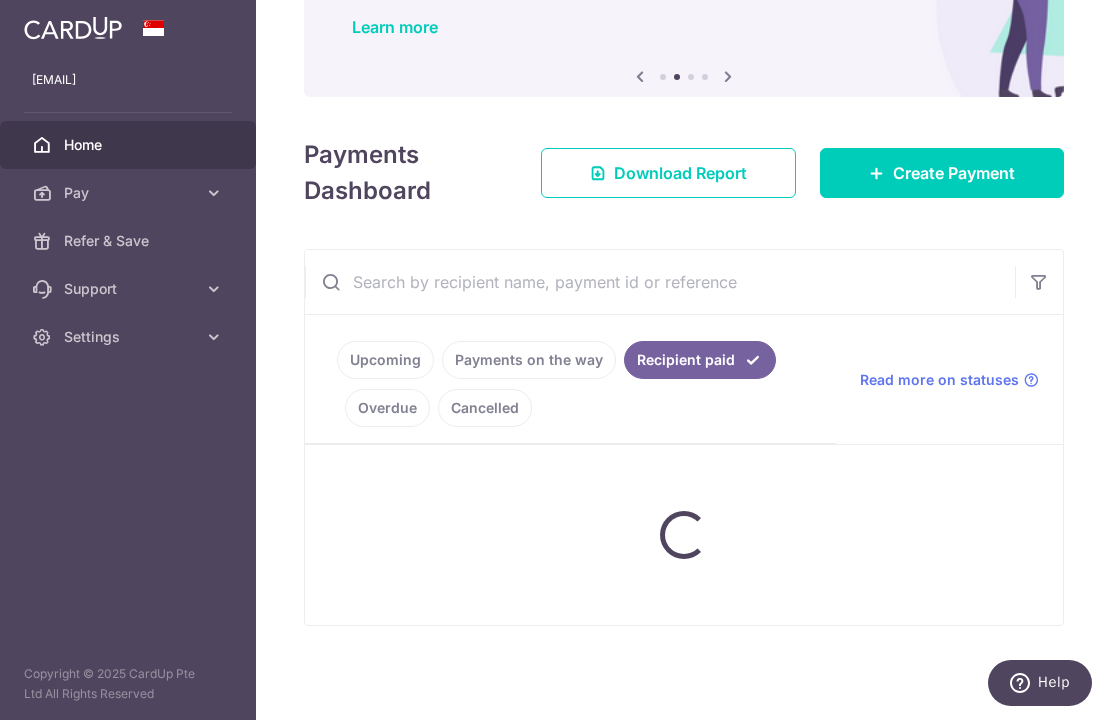 scroll, scrollTop: 209, scrollLeft: 0, axis: vertical 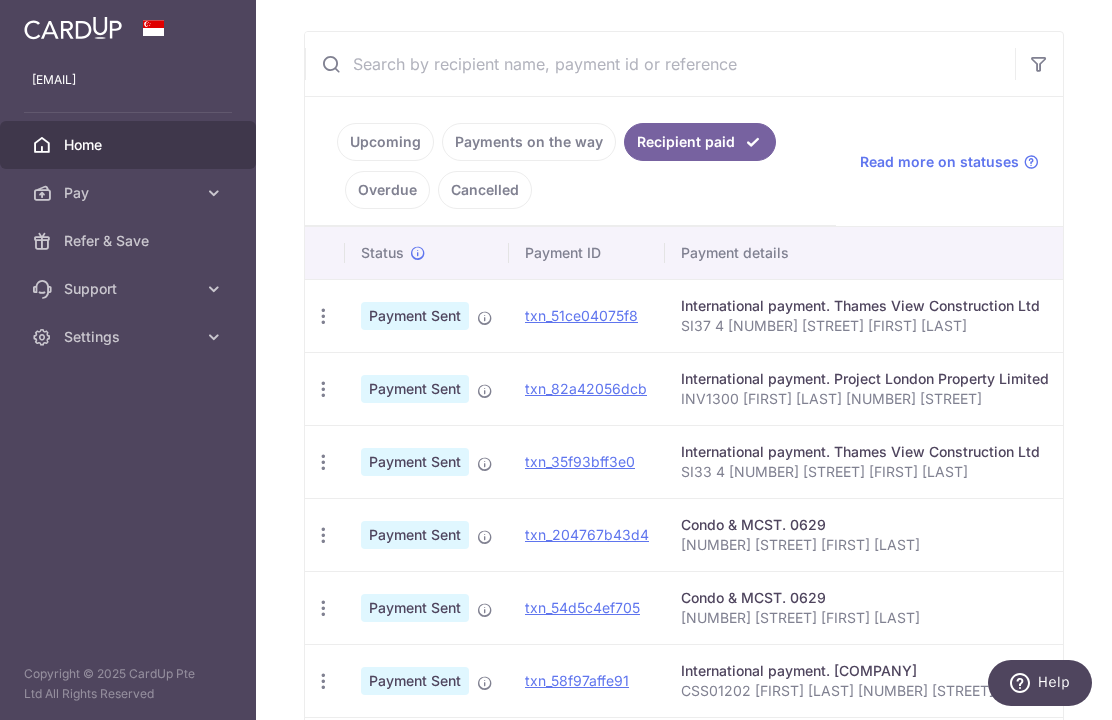 click on "Overdue" at bounding box center [387, 190] 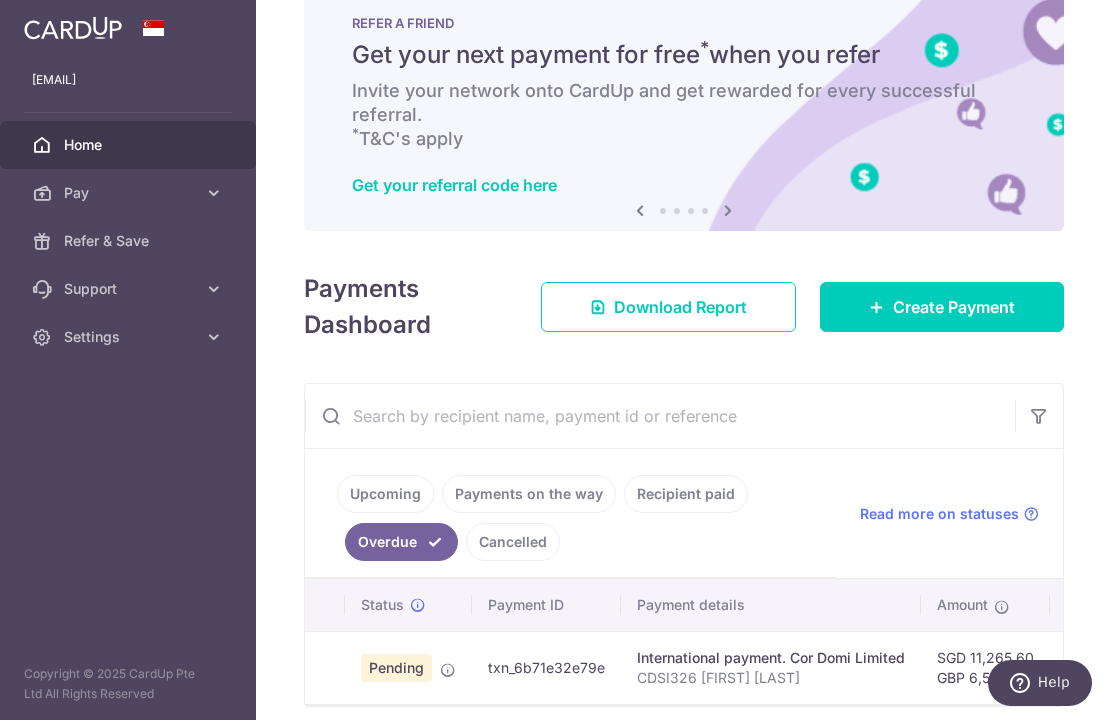 scroll, scrollTop: 48, scrollLeft: 0, axis: vertical 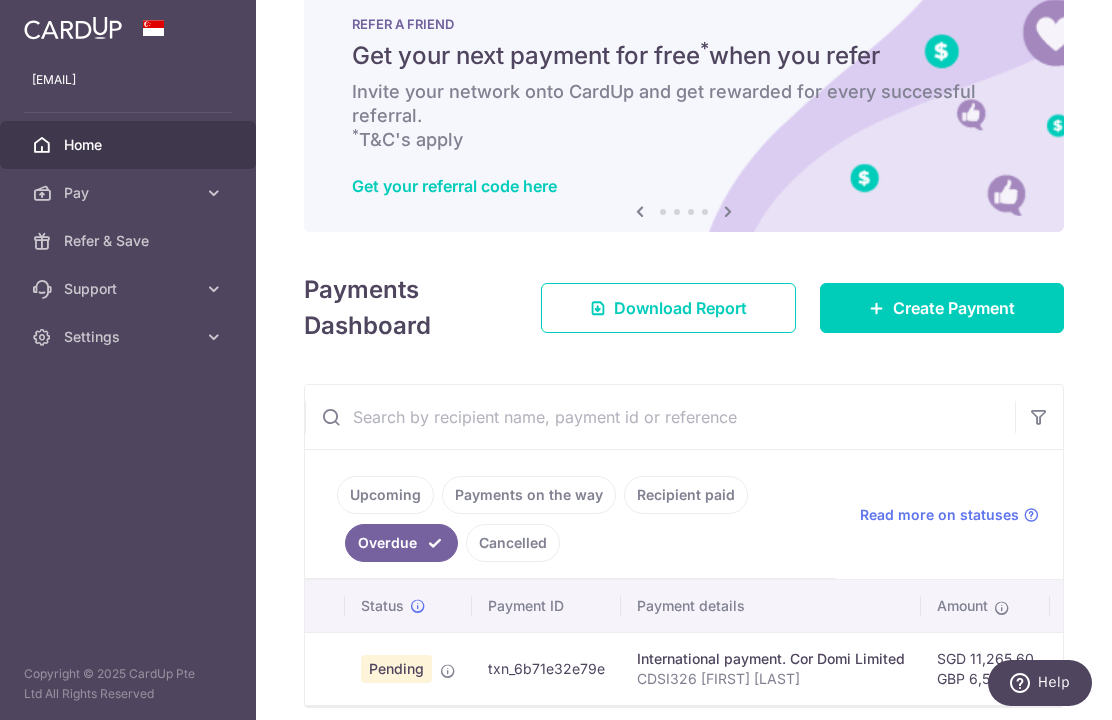 click on "Recipient paid" at bounding box center (686, 495) 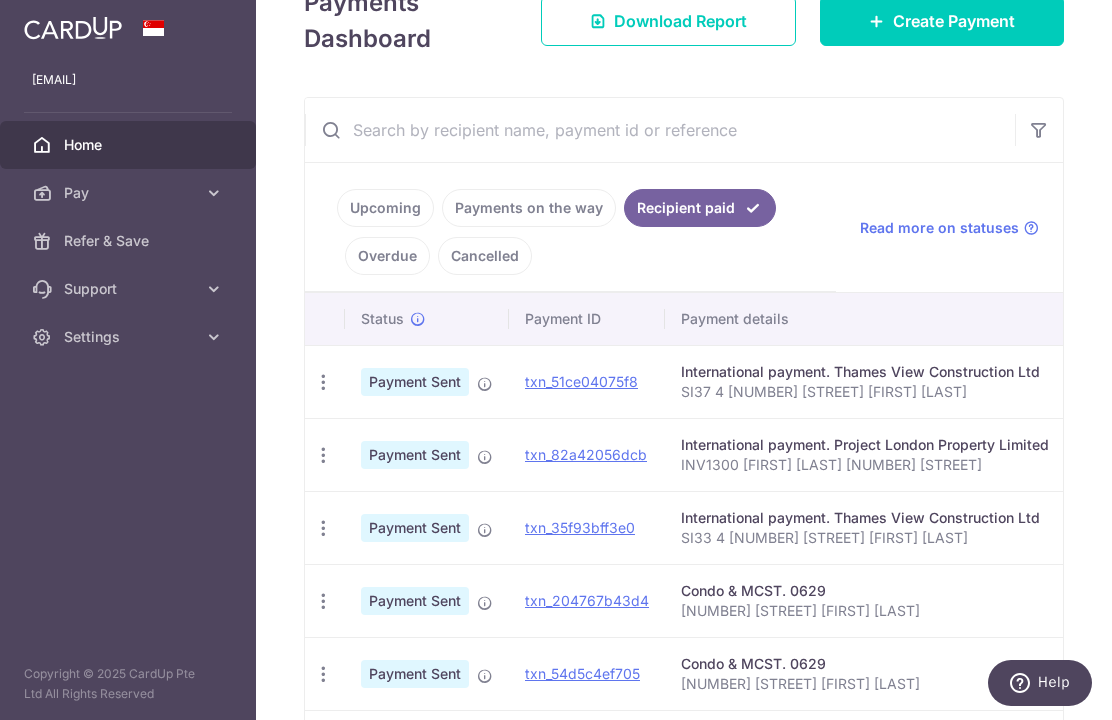 scroll, scrollTop: 342, scrollLeft: 0, axis: vertical 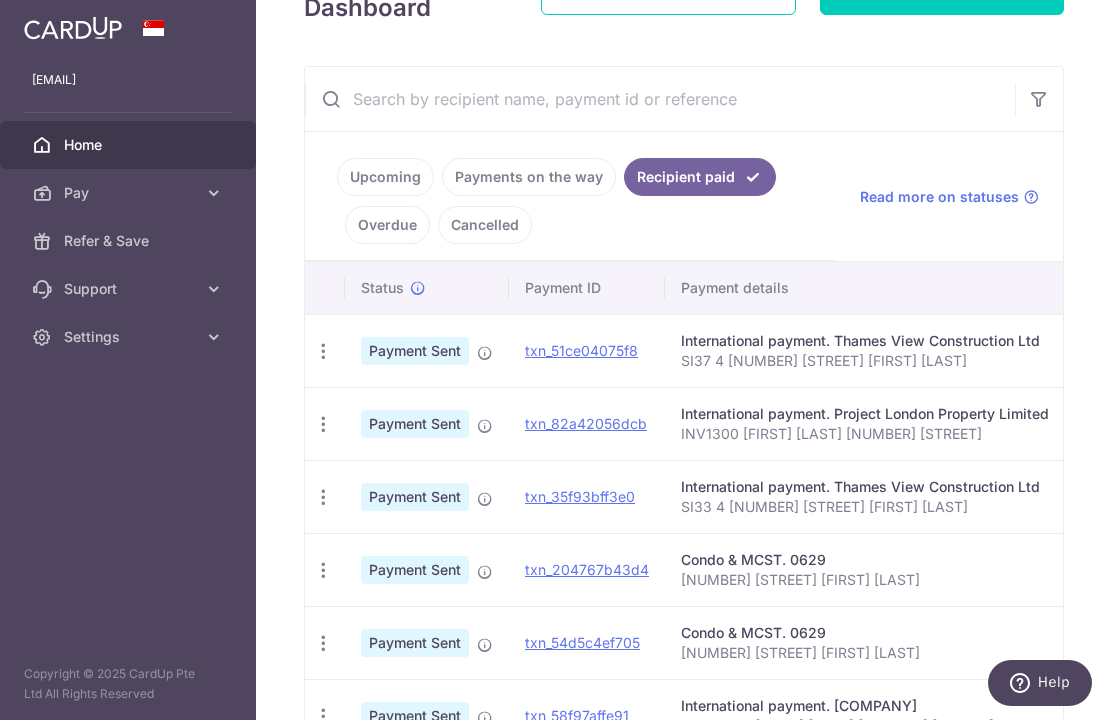 click on "Payments on the way" at bounding box center [529, 177] 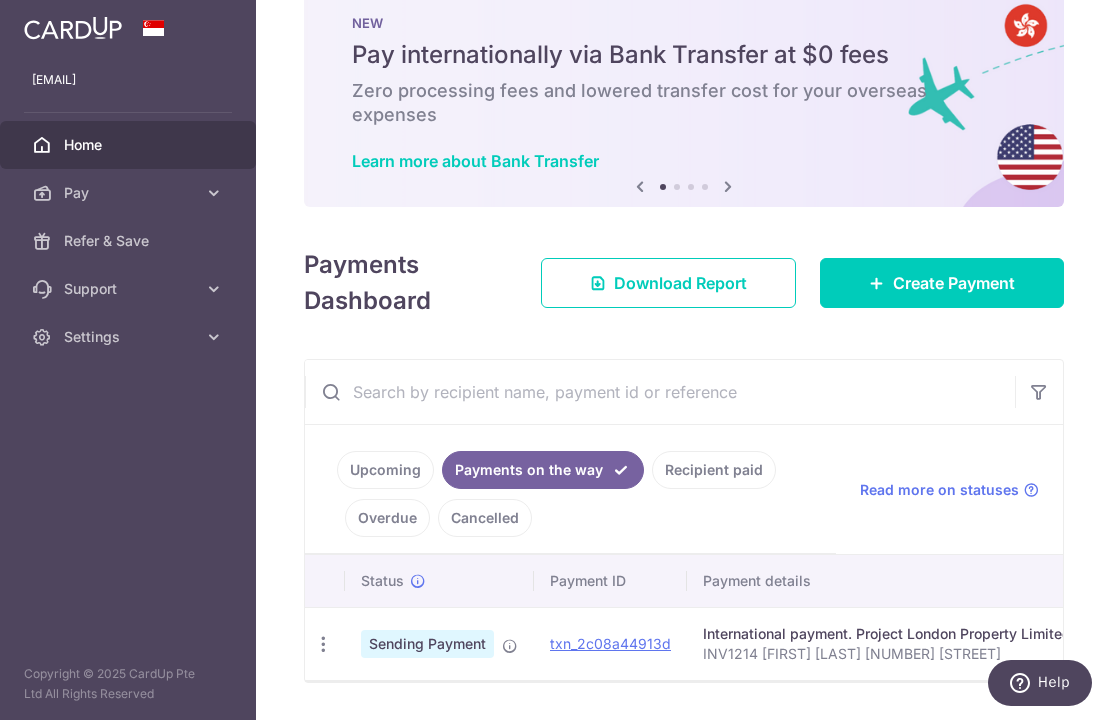 scroll, scrollTop: 48, scrollLeft: 0, axis: vertical 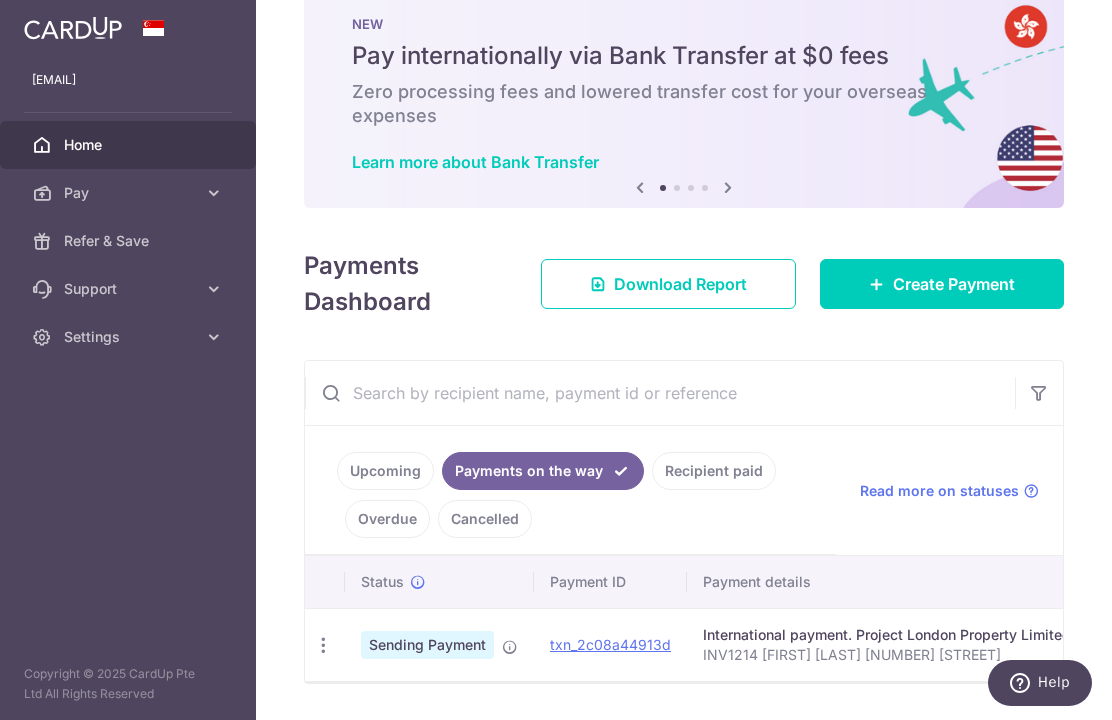 click on "Upcoming" at bounding box center (385, 471) 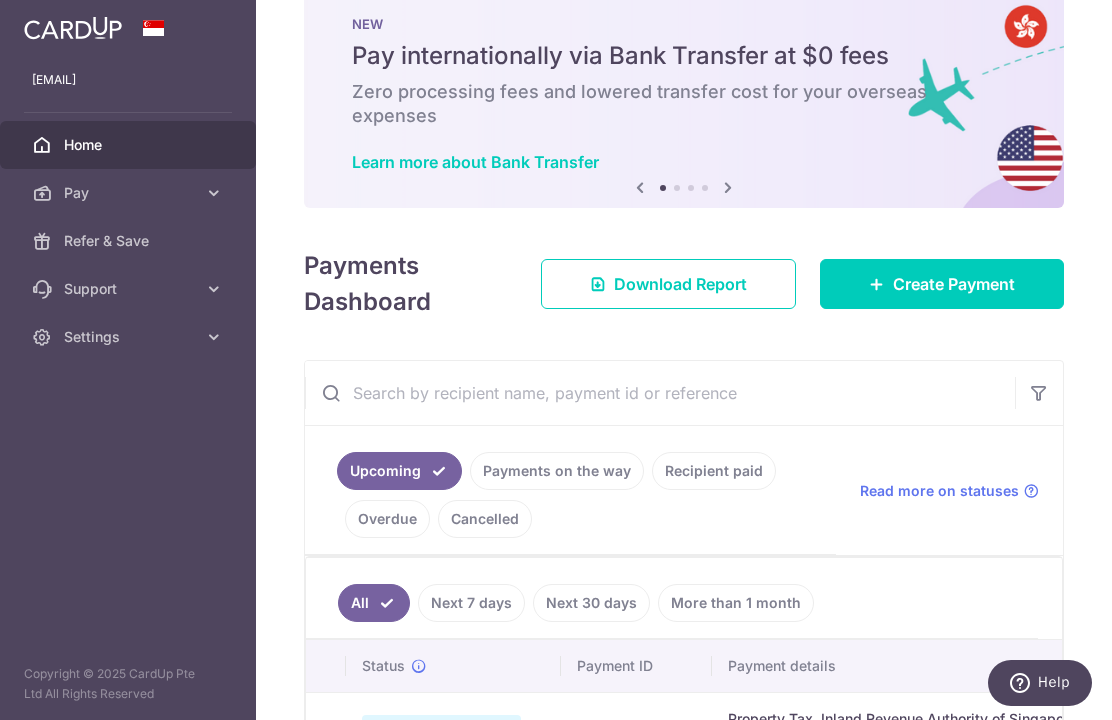 click on "Recipient paid" at bounding box center (714, 471) 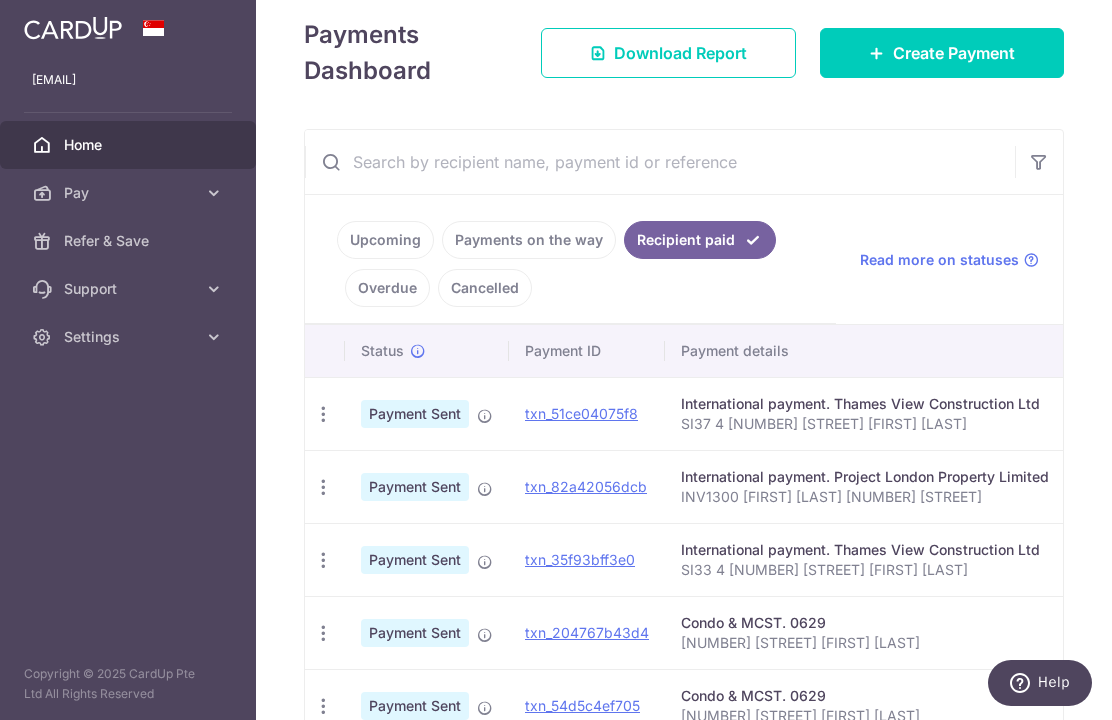 click on "Overdue" at bounding box center [387, 288] 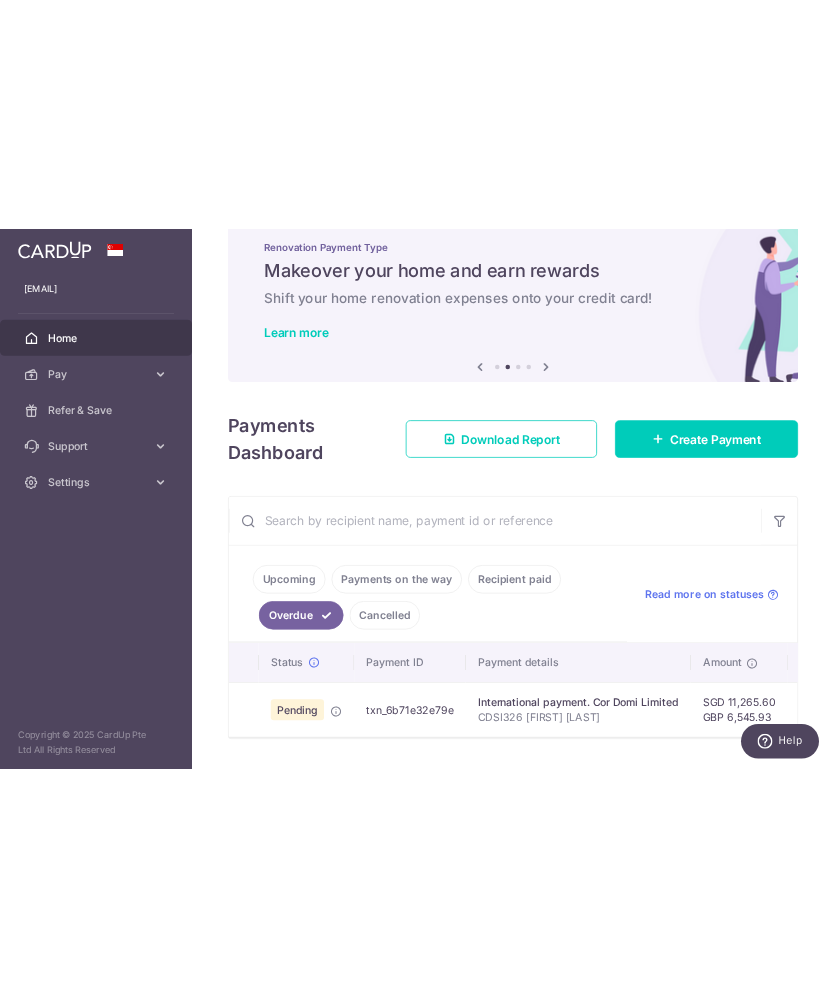 scroll, scrollTop: 0, scrollLeft: 0, axis: both 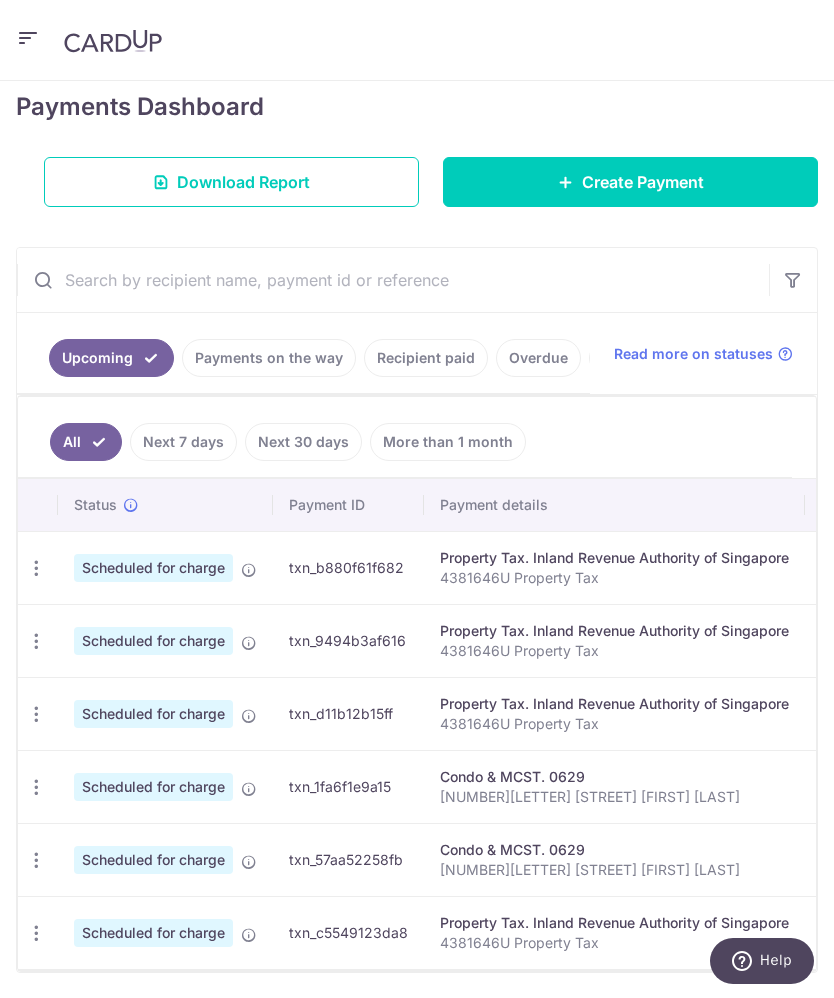 click on "Recipient paid" at bounding box center [426, 358] 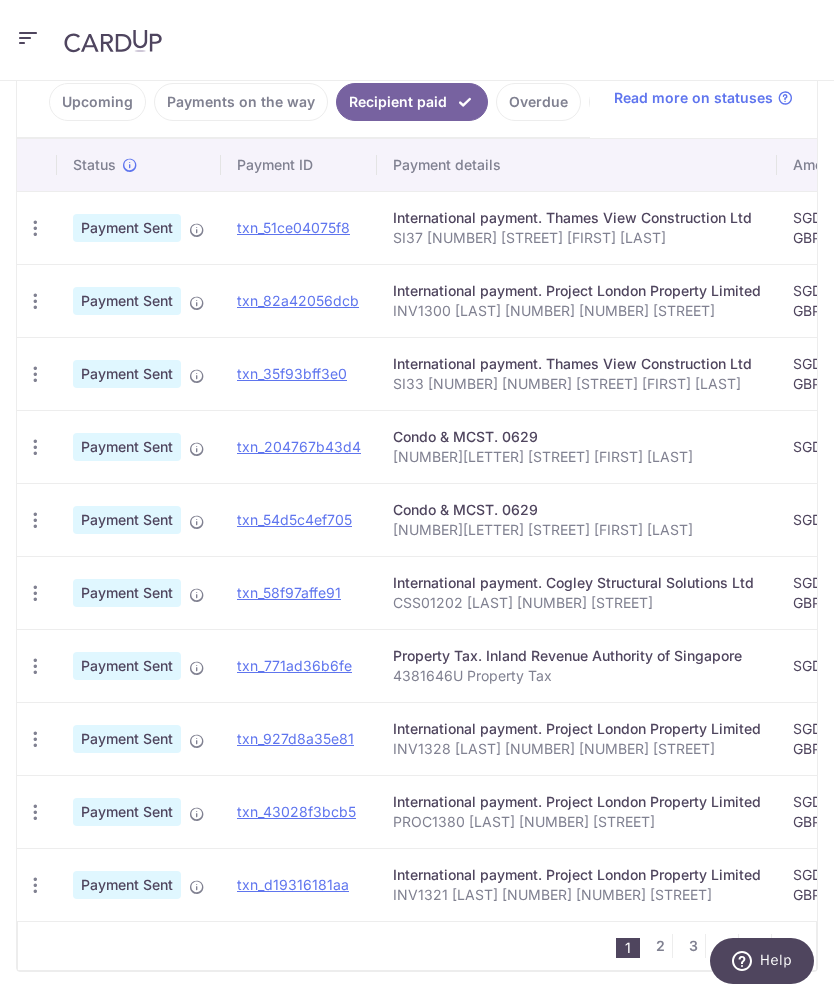 scroll, scrollTop: 531, scrollLeft: 0, axis: vertical 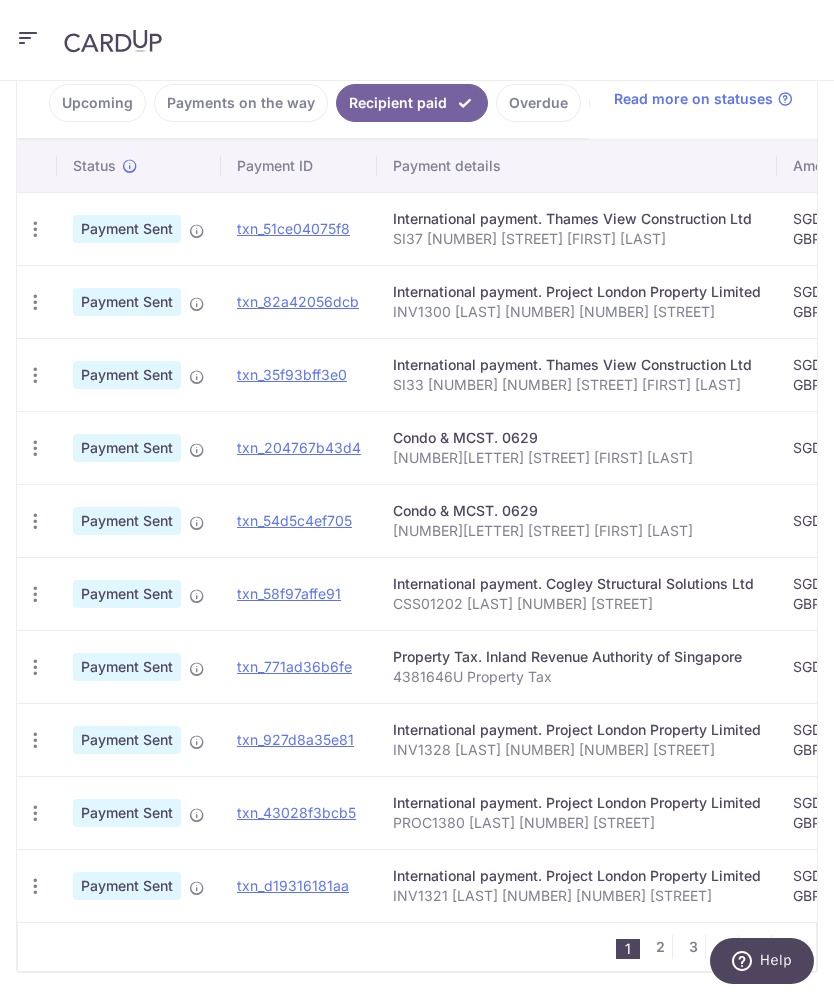 click on "2" at bounding box center (660, 947) 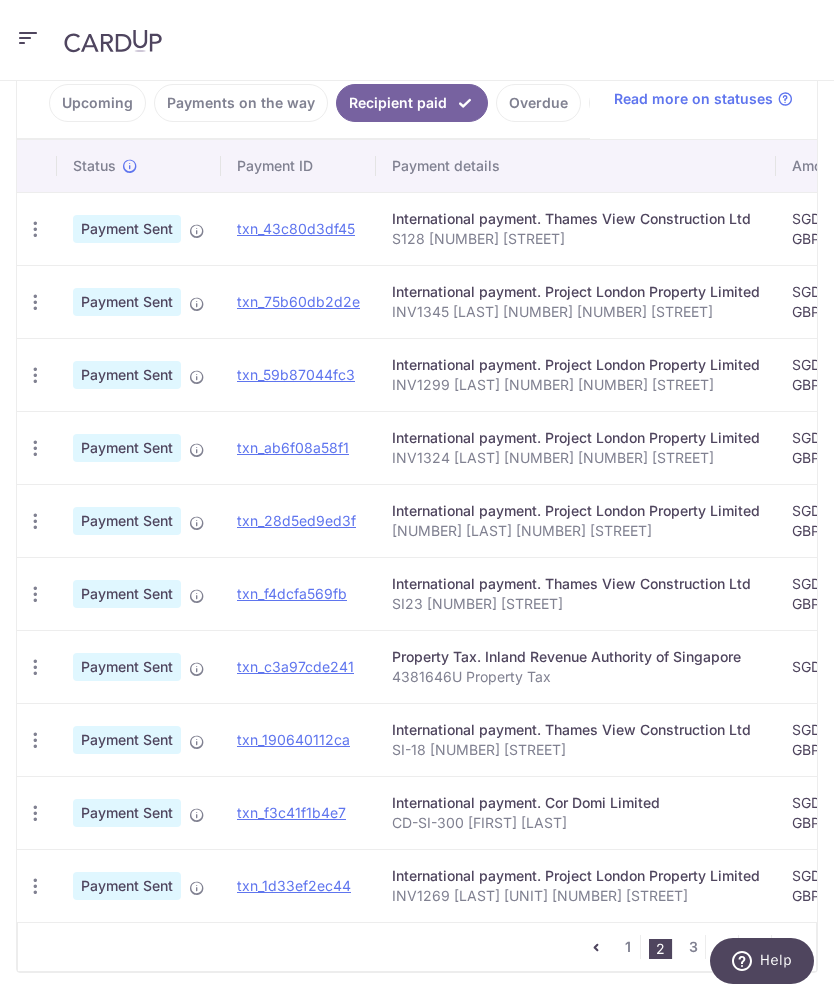 scroll, scrollTop: 531, scrollLeft: 0, axis: vertical 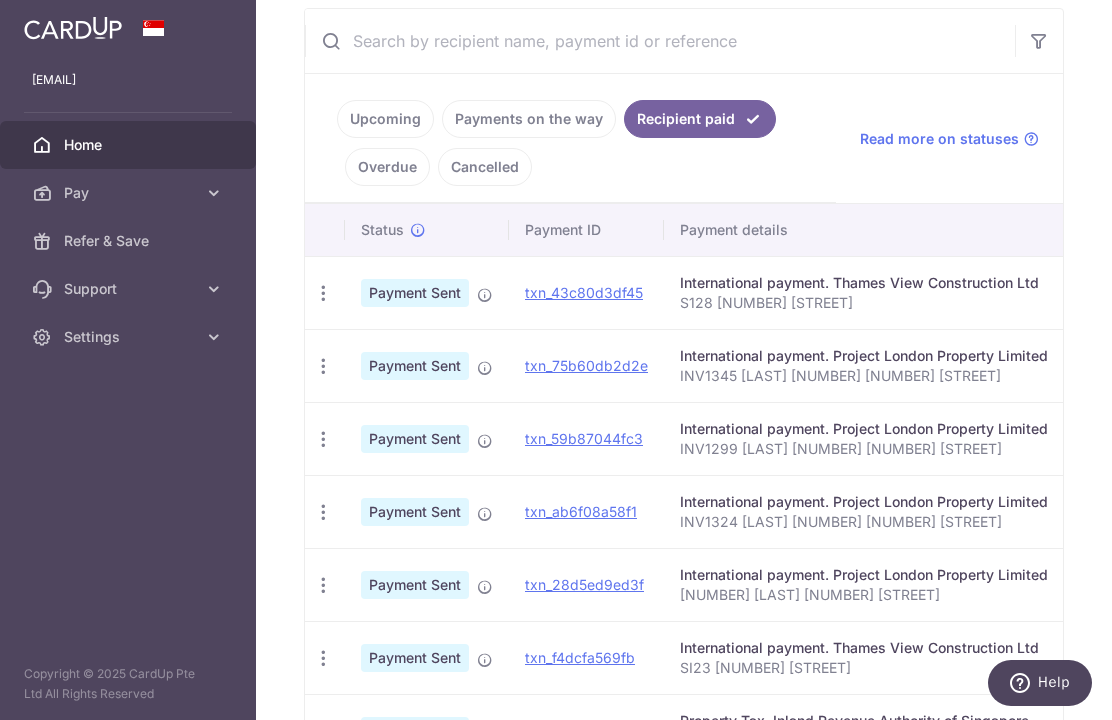 click on "Overdue" at bounding box center [387, 167] 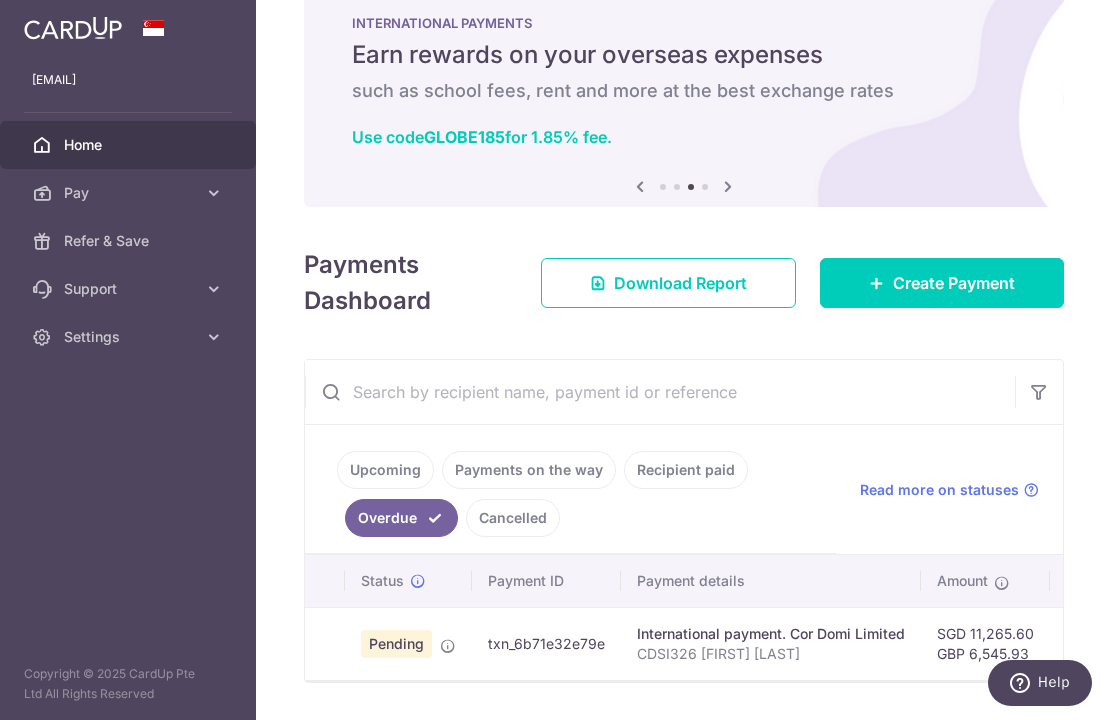 scroll, scrollTop: 48, scrollLeft: 0, axis: vertical 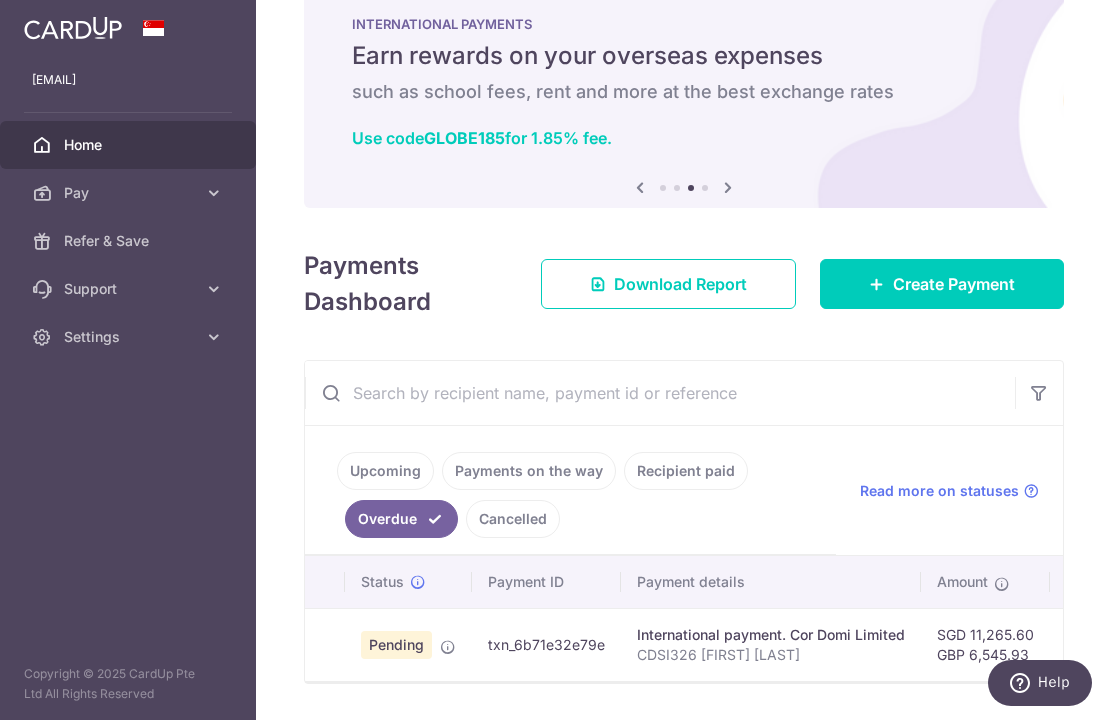 click on "Recipient paid" at bounding box center (686, 471) 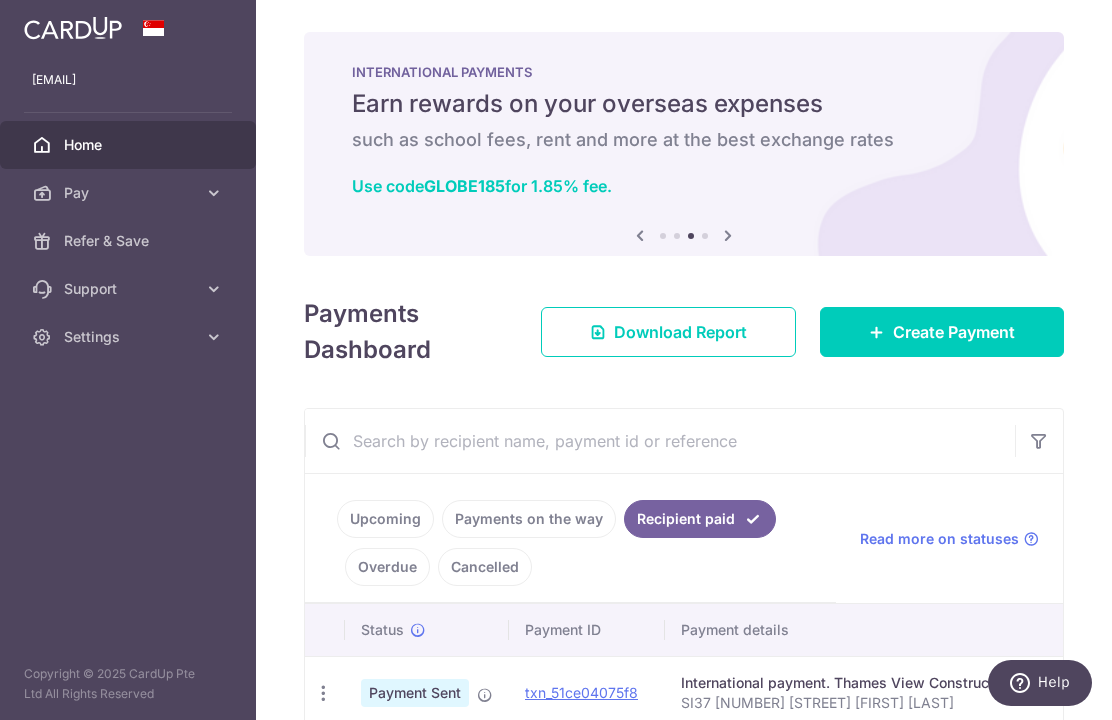 scroll, scrollTop: 0, scrollLeft: 0, axis: both 